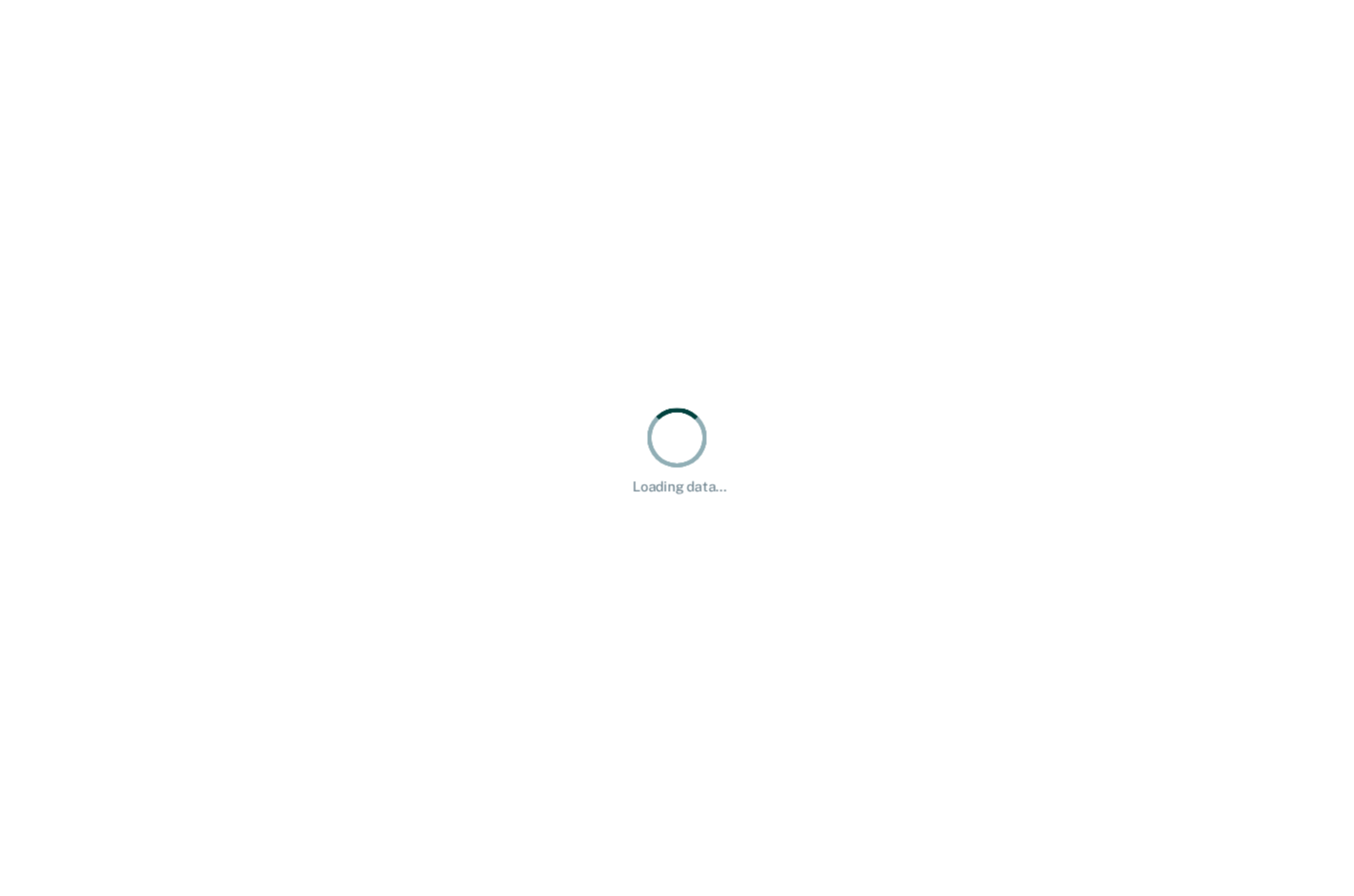 scroll, scrollTop: 0, scrollLeft: 0, axis: both 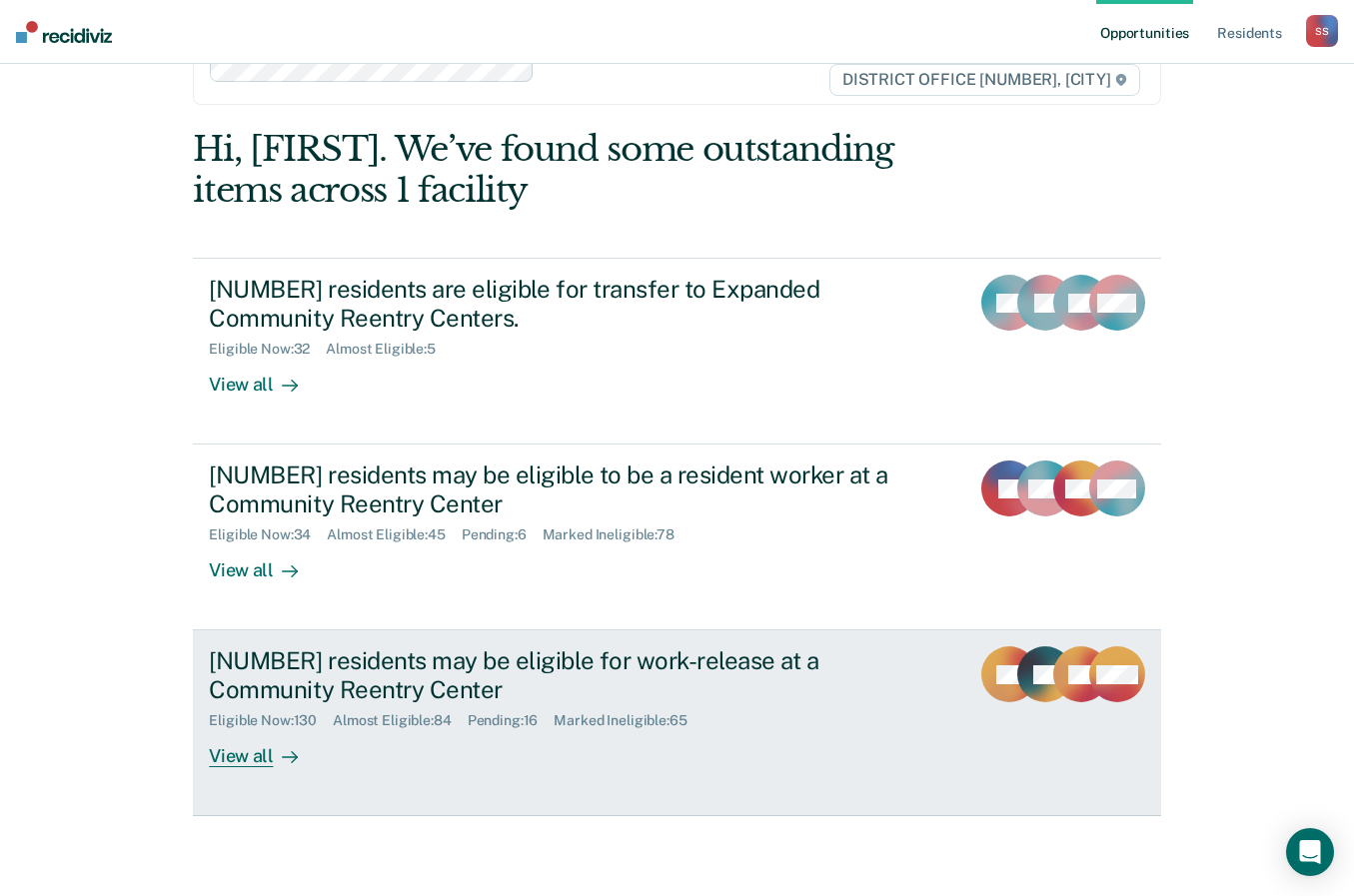click on "[NUMBER] residents may be eligible for work-release at a Community Reentry Center" at bounding box center (560, 675) 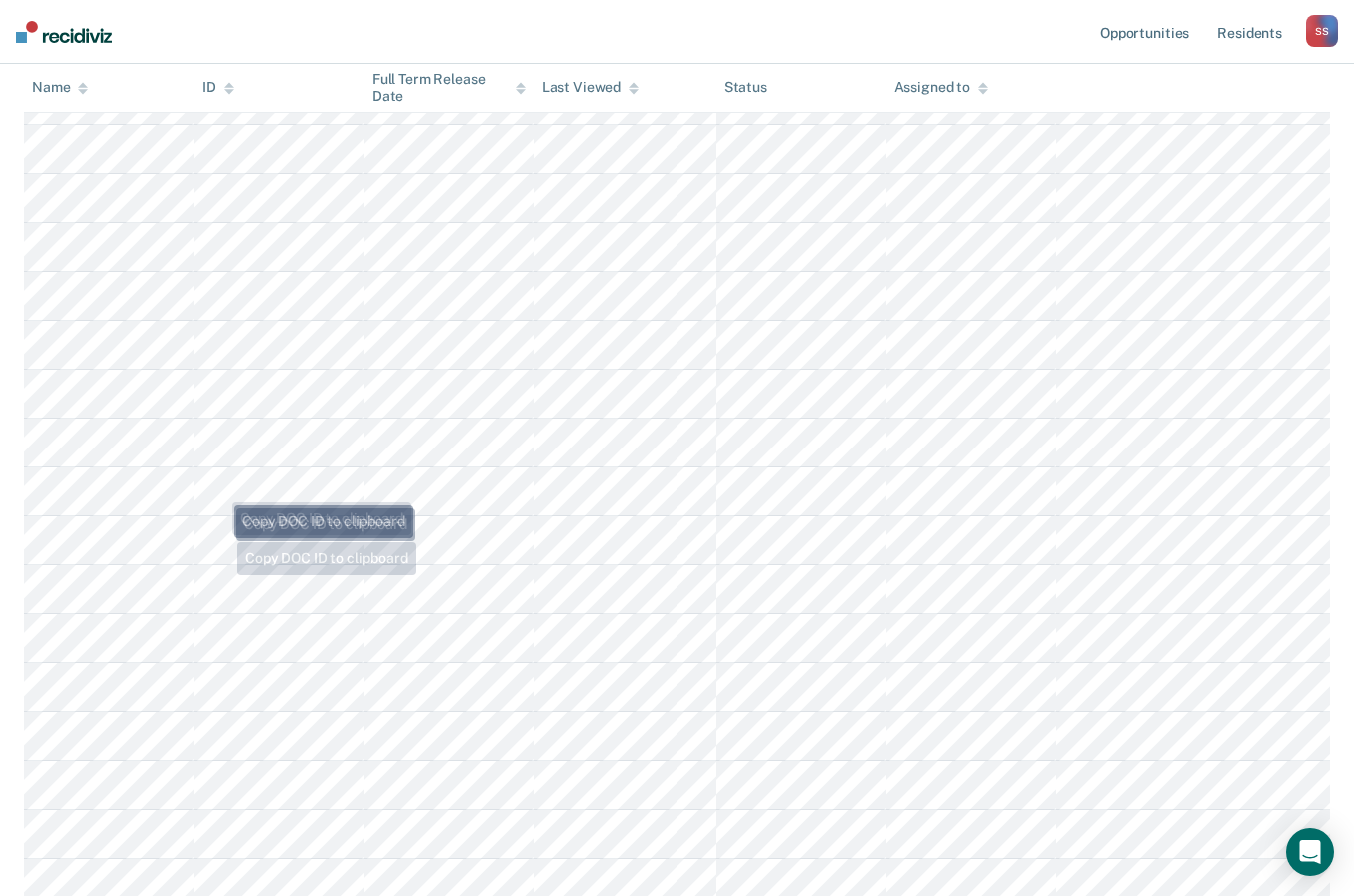 scroll, scrollTop: 400, scrollLeft: 0, axis: vertical 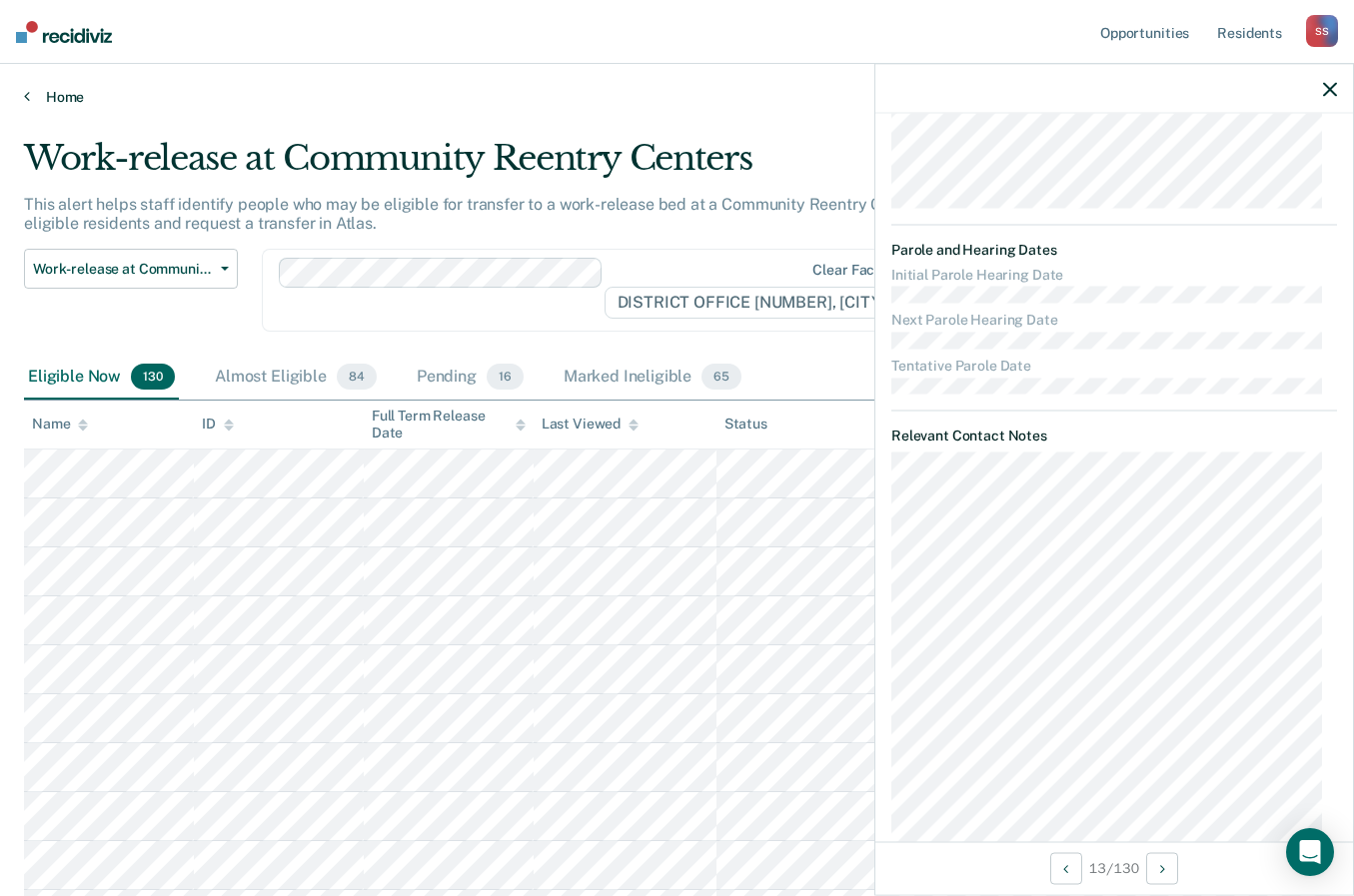 click on "Home" at bounding box center [677, 97] 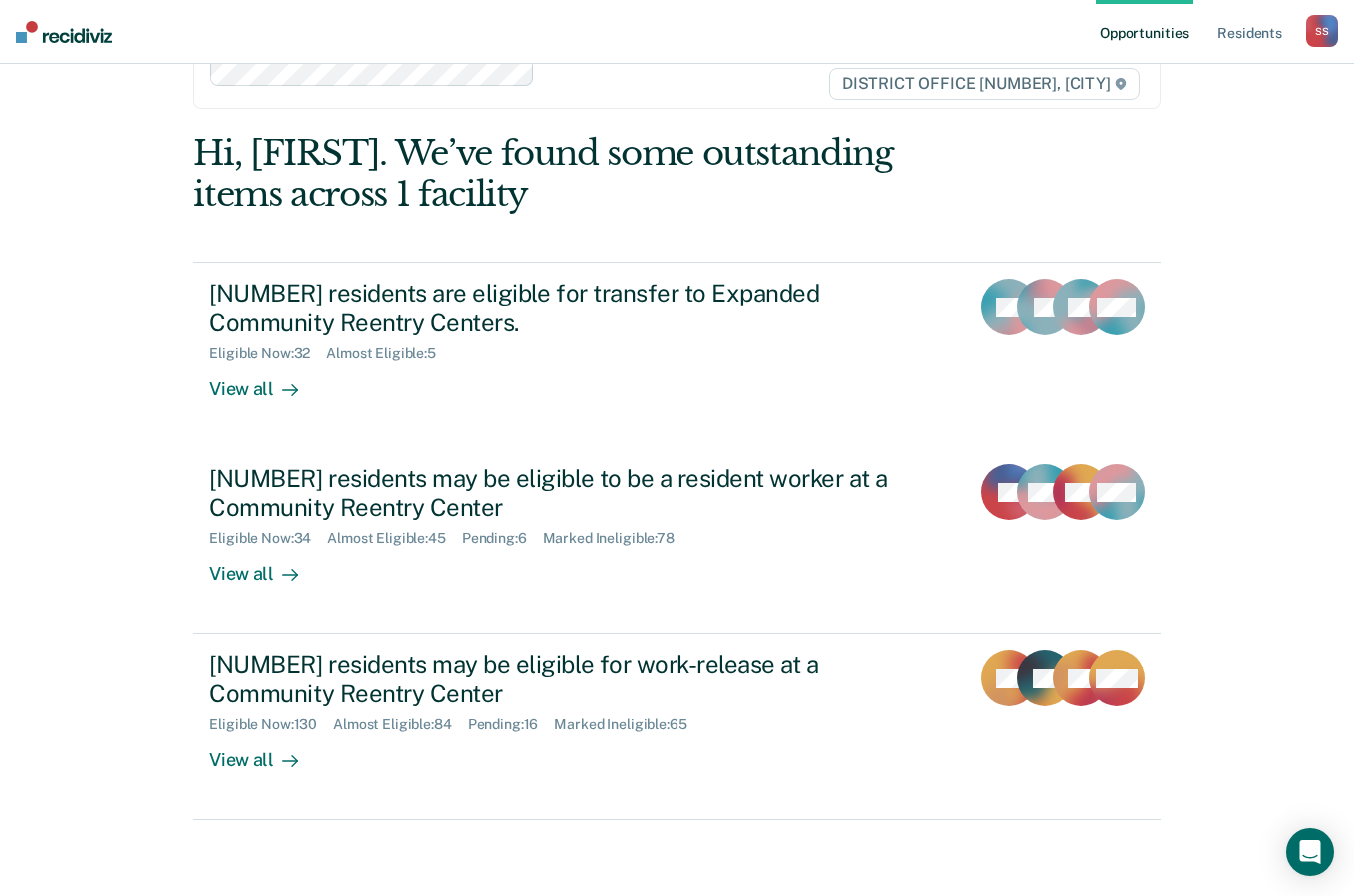 scroll, scrollTop: 66, scrollLeft: 0, axis: vertical 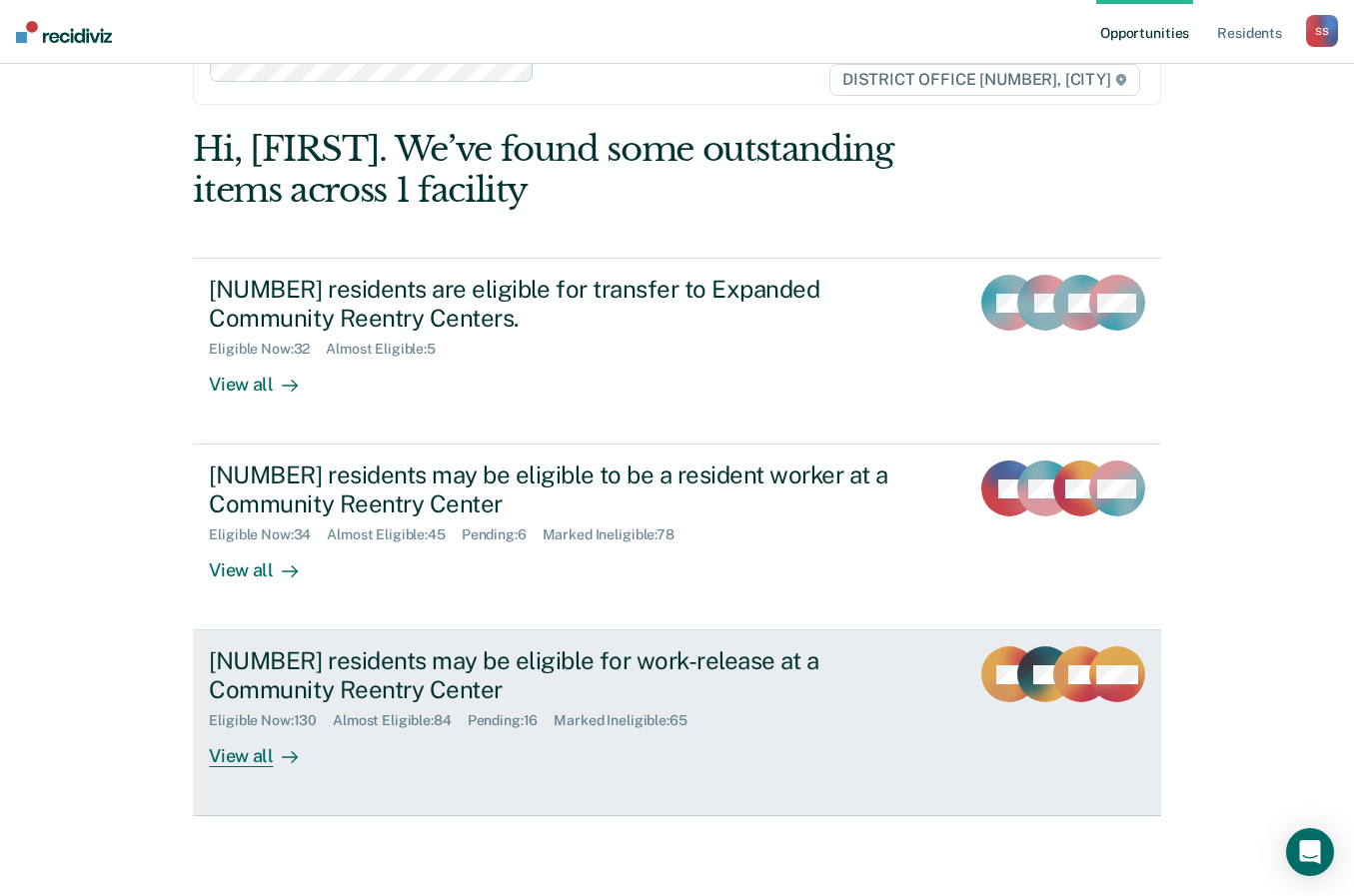 click on "[NUMBER] residents may be eligible for work-release at a Community Reentry Center" at bounding box center (560, 675) 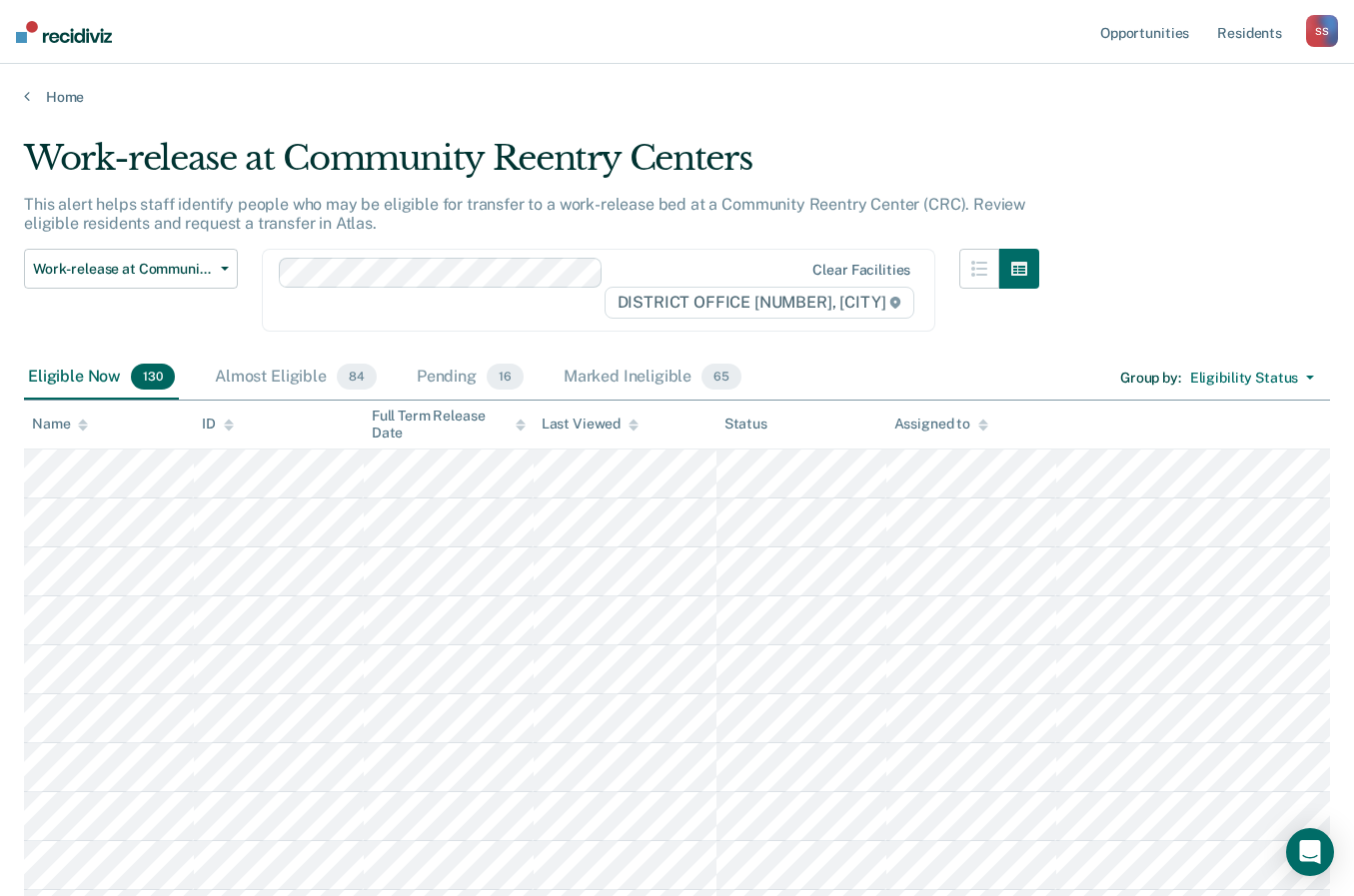 scroll, scrollTop: 5156, scrollLeft: 0, axis: vertical 